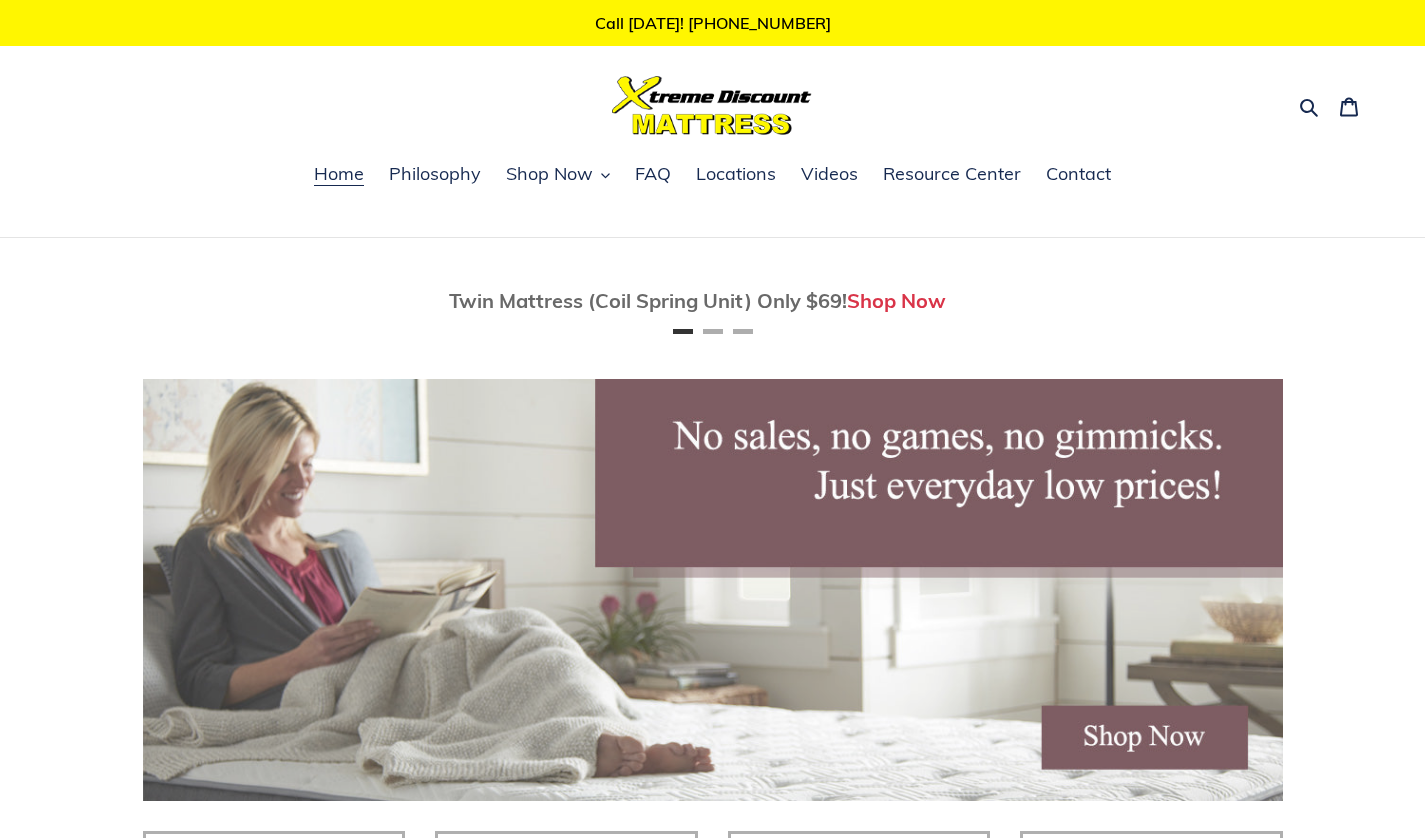 scroll, scrollTop: 3716, scrollLeft: 0, axis: vertical 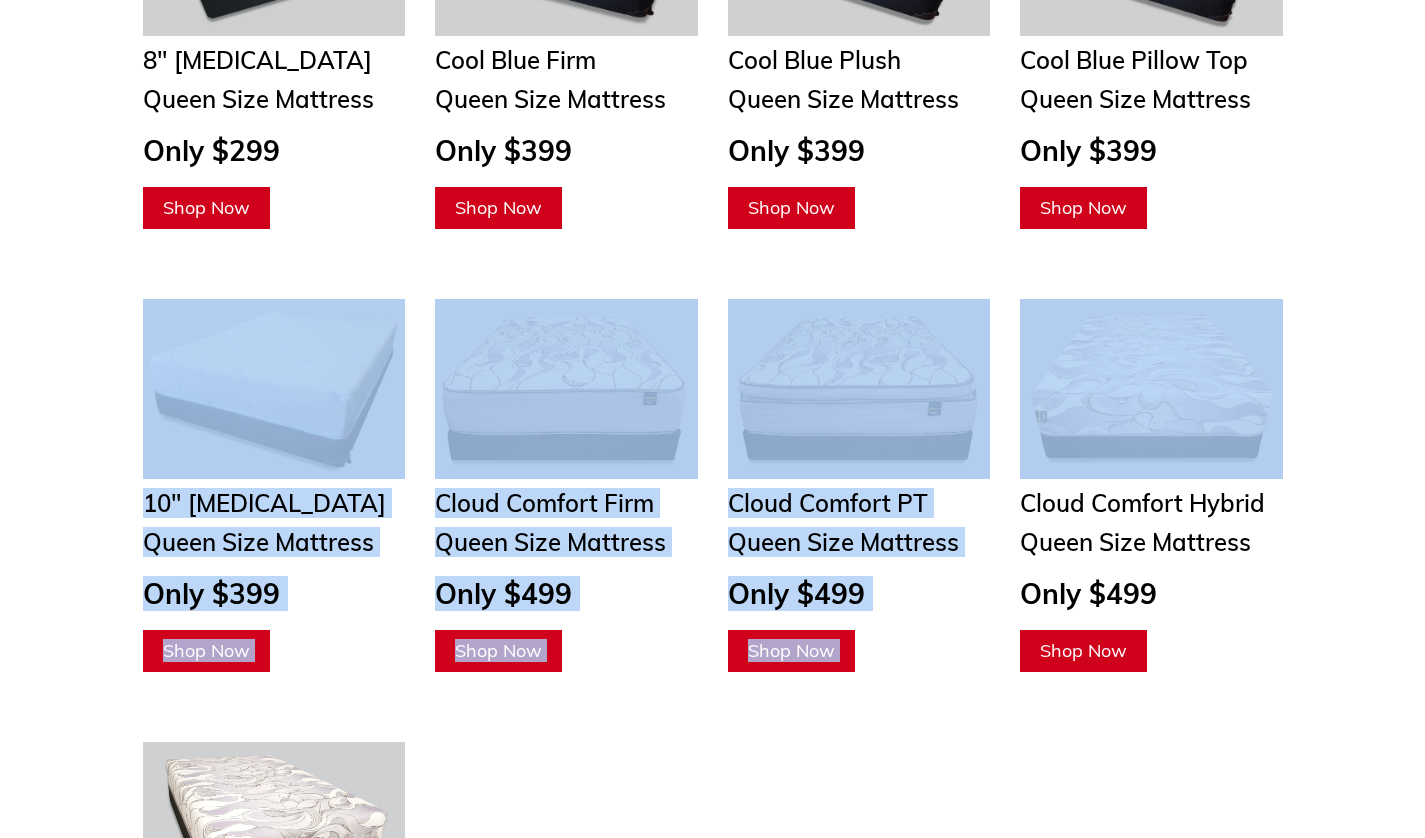 drag, startPoint x: 1424, startPoint y: 336, endPoint x: 1421, endPoint y: 139, distance: 197.02284 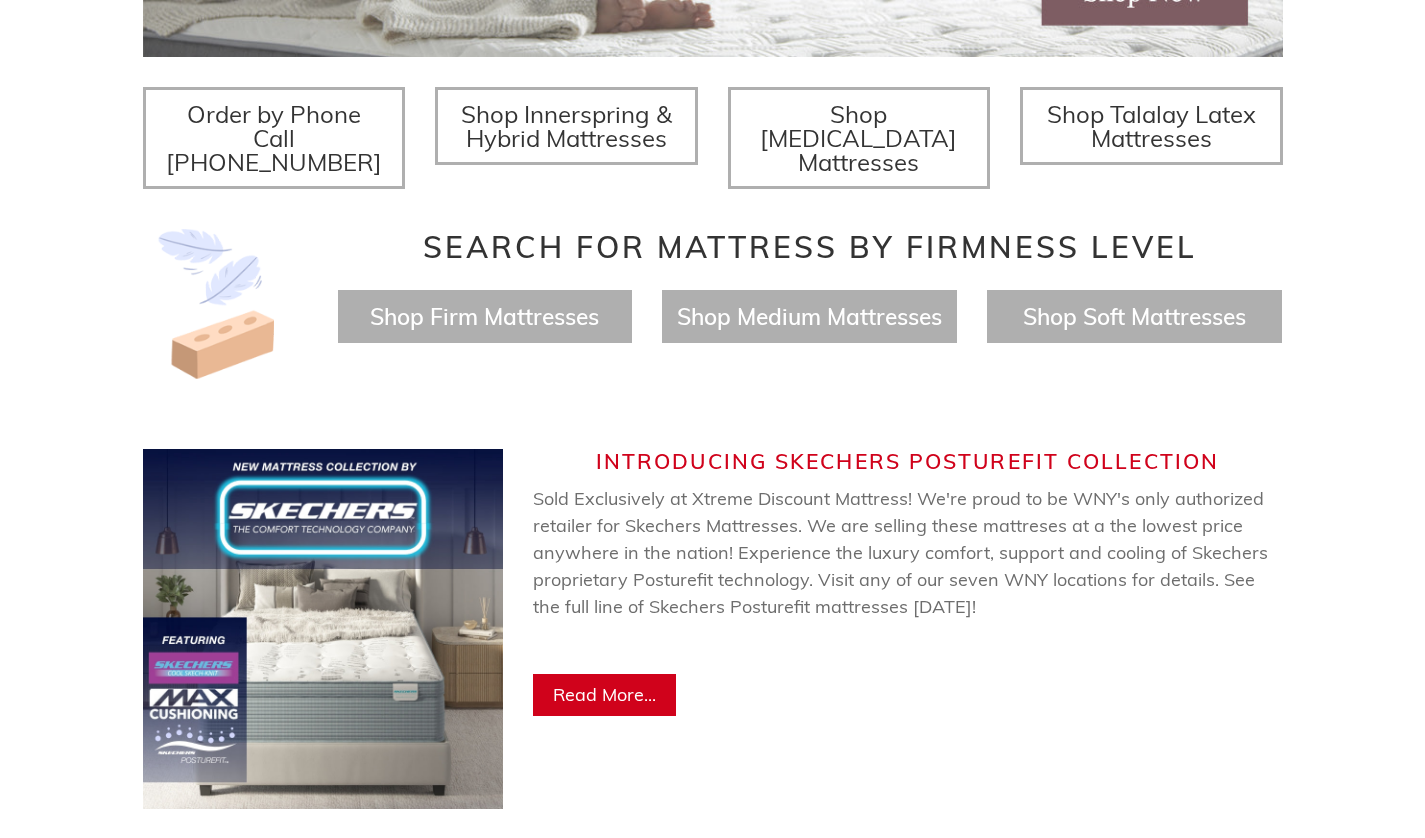scroll, scrollTop: 0, scrollLeft: 0, axis: both 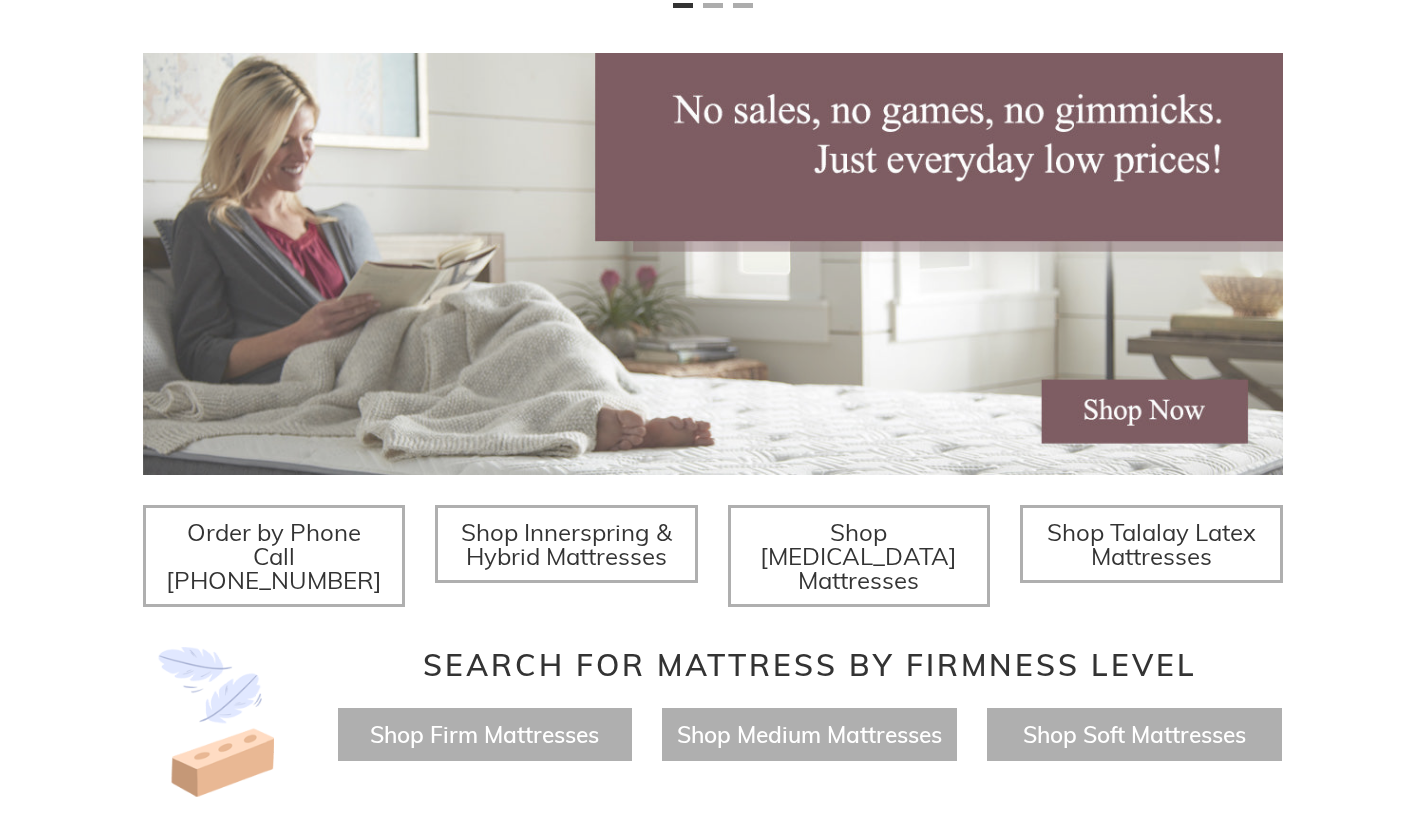 click on "Shop Innerspring & Hybrid Mattresses" at bounding box center (566, 544) 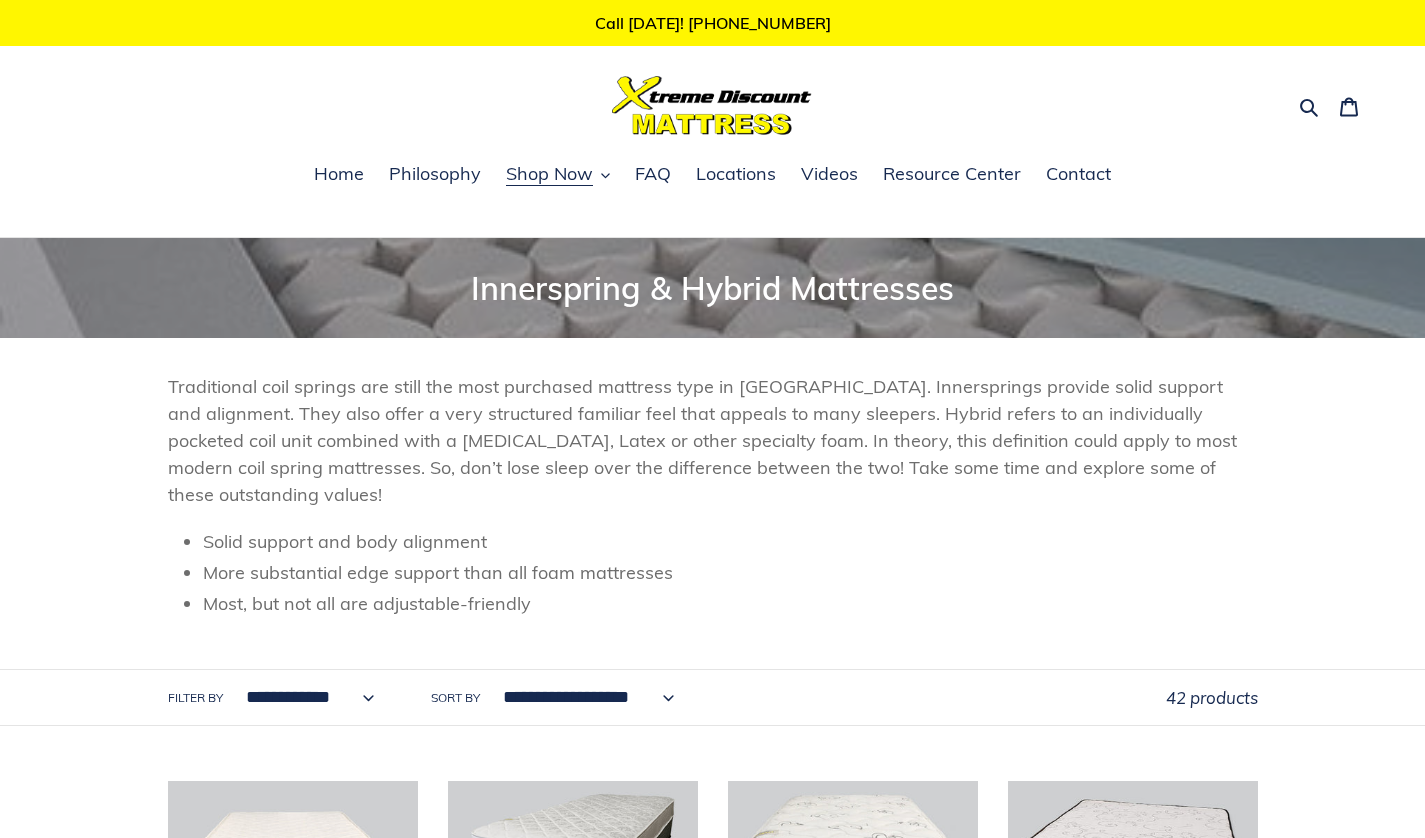 scroll, scrollTop: 0, scrollLeft: 0, axis: both 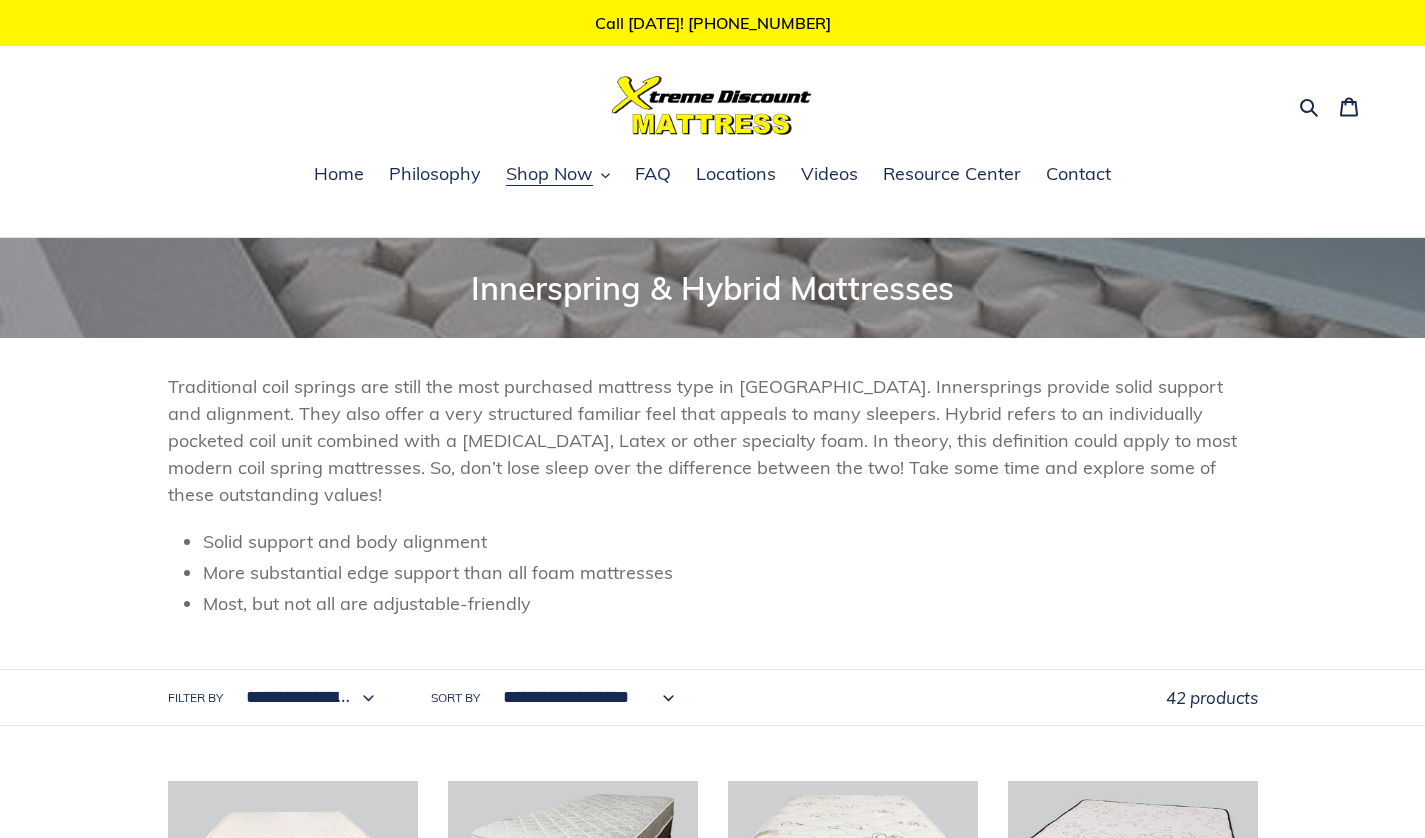 click on "**********" at bounding box center (305, 697) 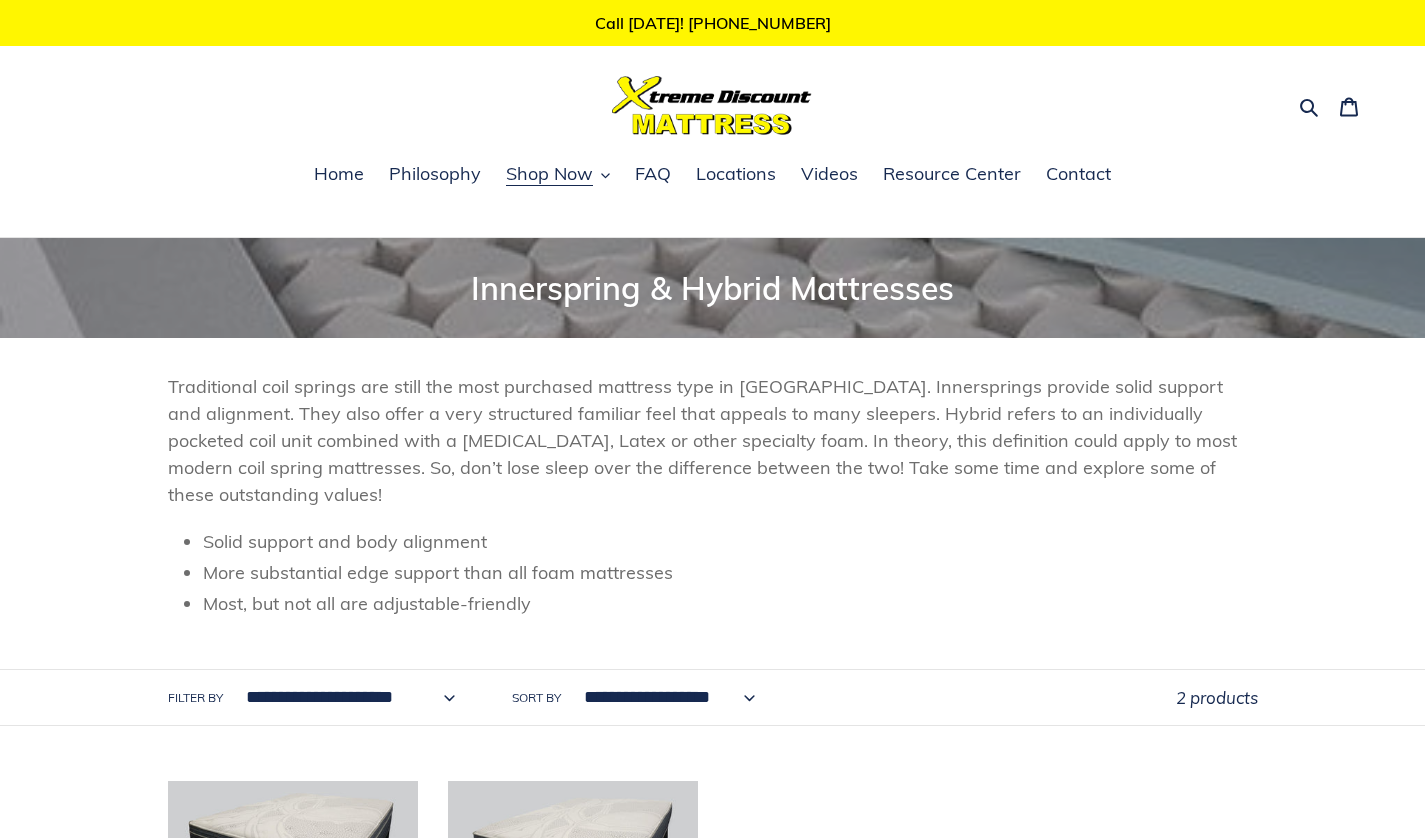 scroll, scrollTop: 0, scrollLeft: 0, axis: both 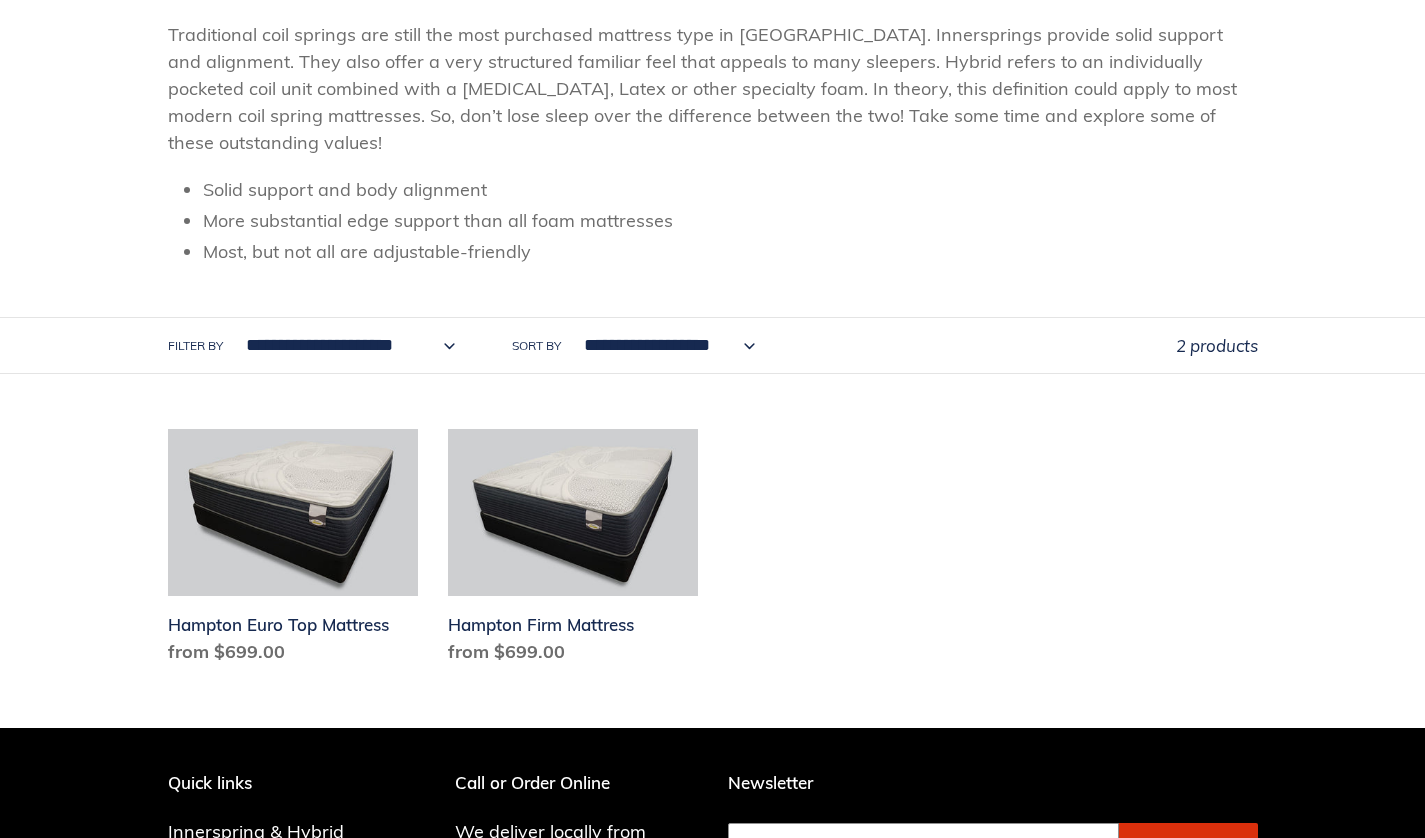 click on "**********" at bounding box center (346, 345) 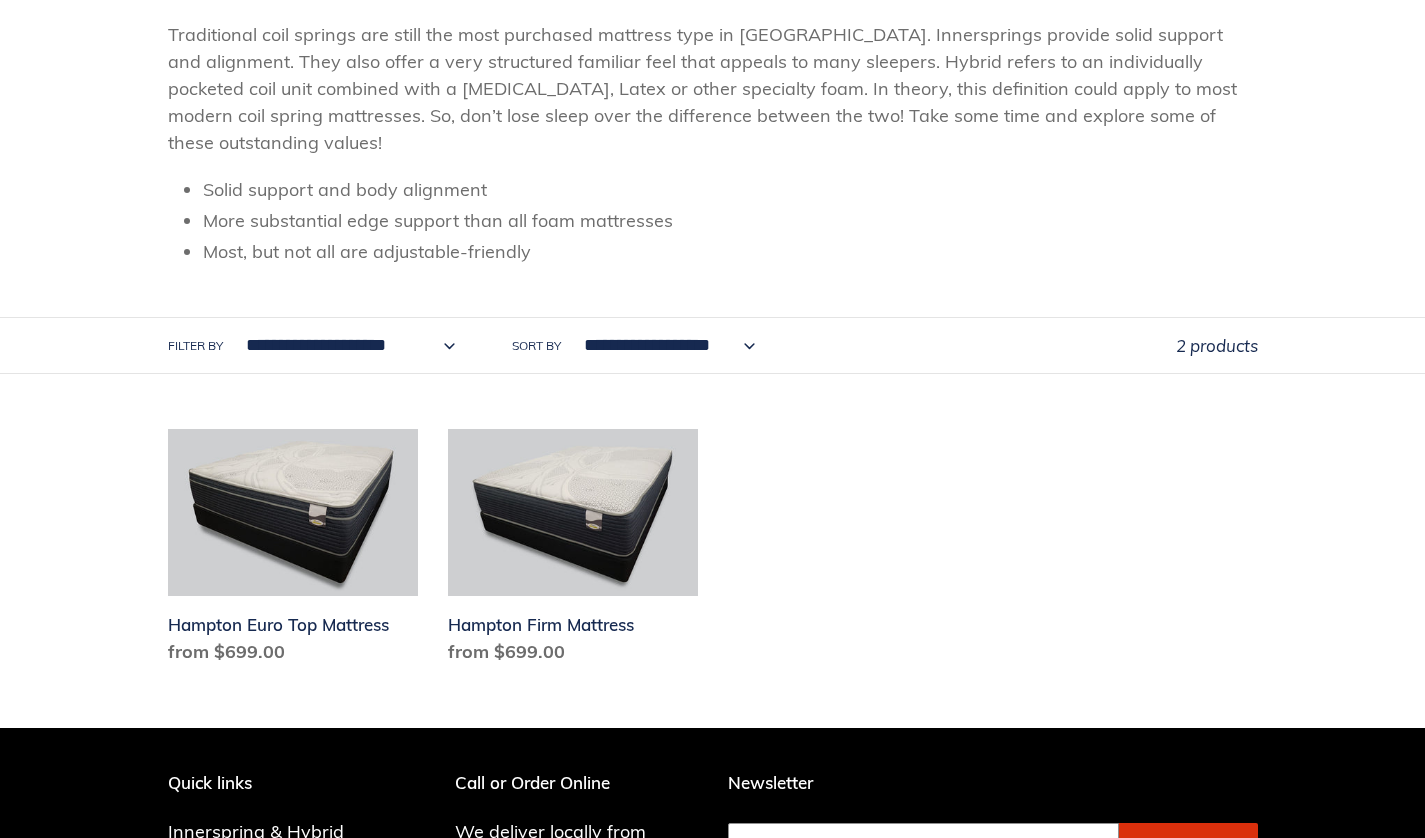 click on "**********" at bounding box center (346, 345) 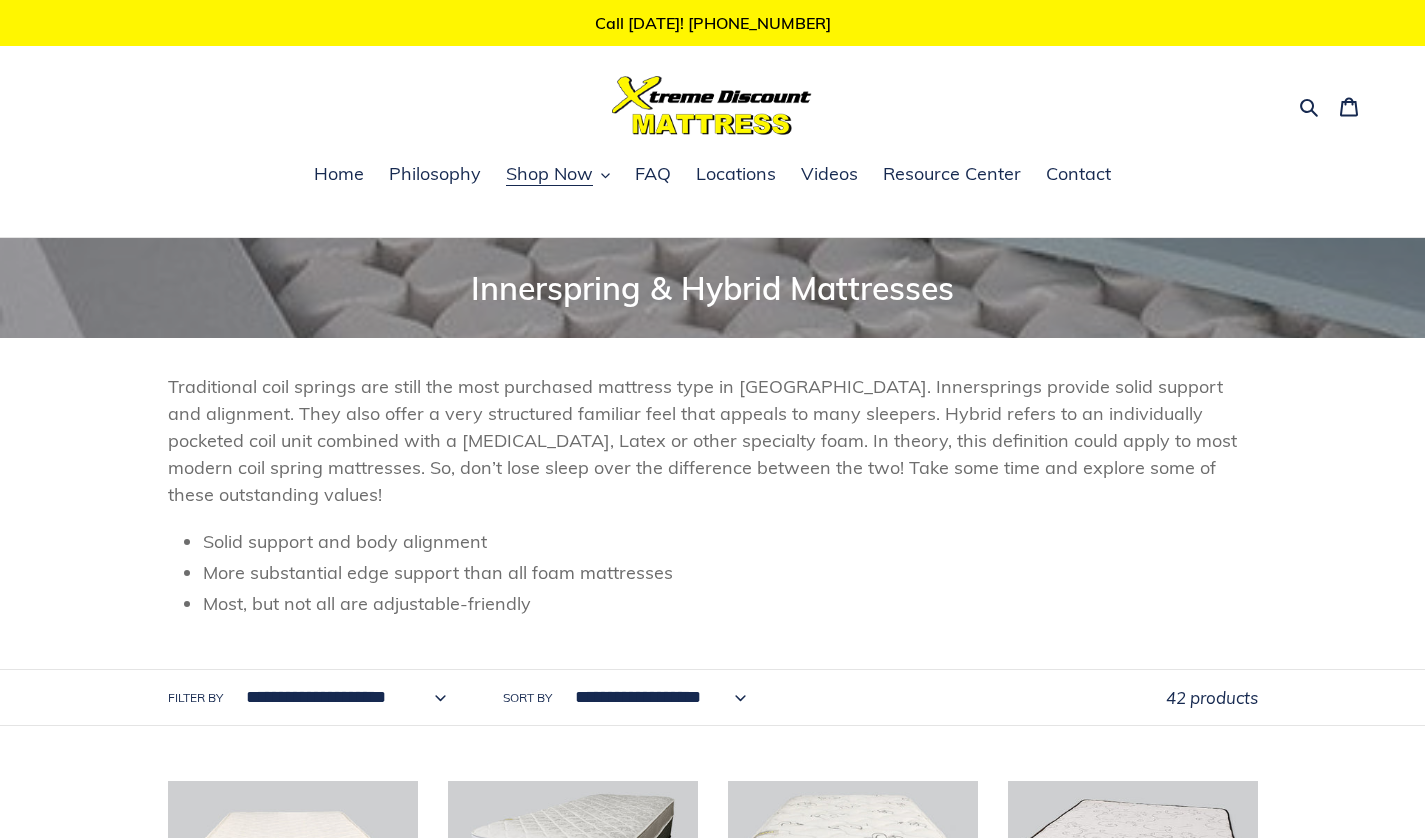 scroll, scrollTop: 0, scrollLeft: 0, axis: both 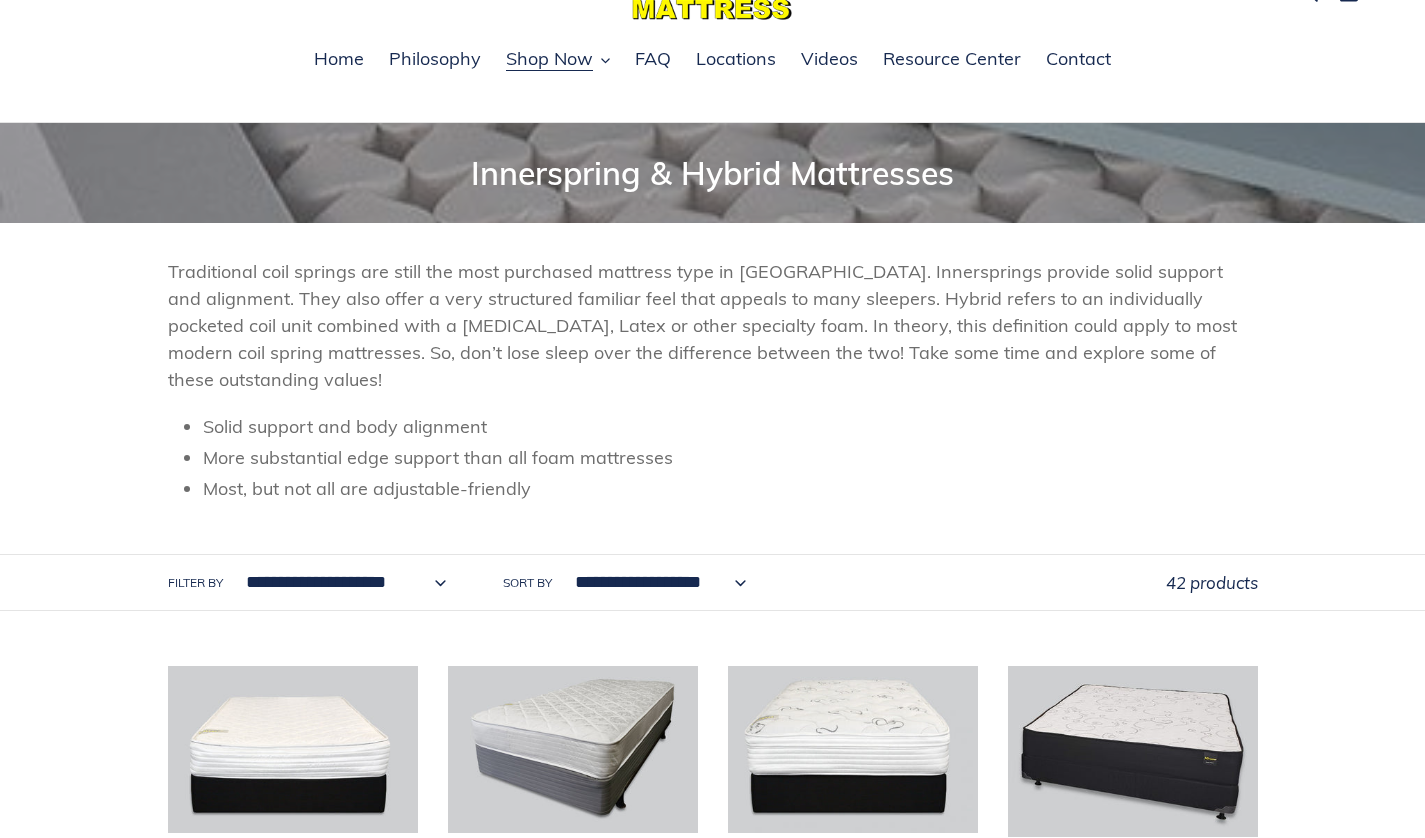 click on "**********" at bounding box center [341, 582] 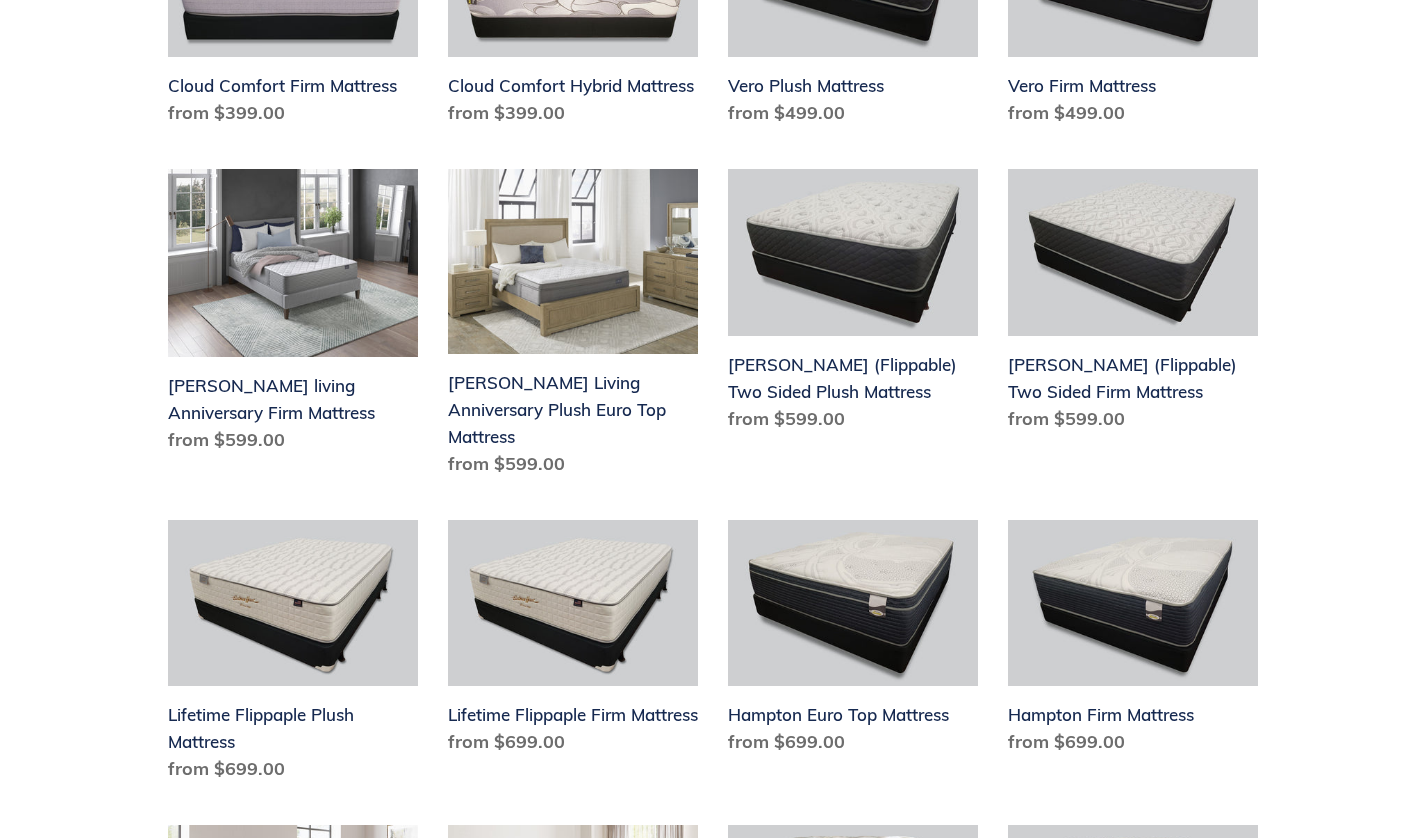 scroll, scrollTop: 1749, scrollLeft: 0, axis: vertical 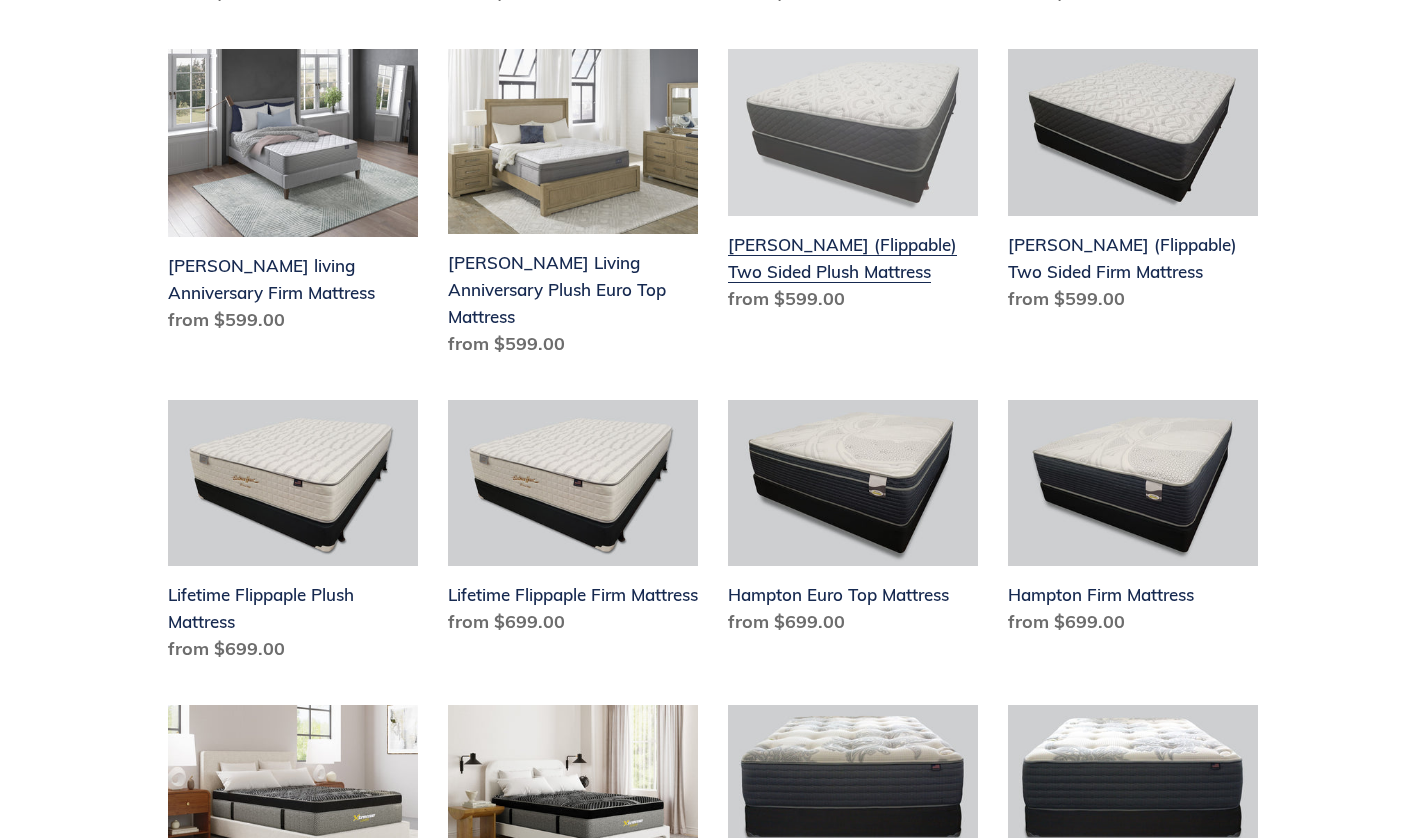 click on "[PERSON_NAME] (Flippable) Two Sided Plush Mattress" at bounding box center [853, 184] 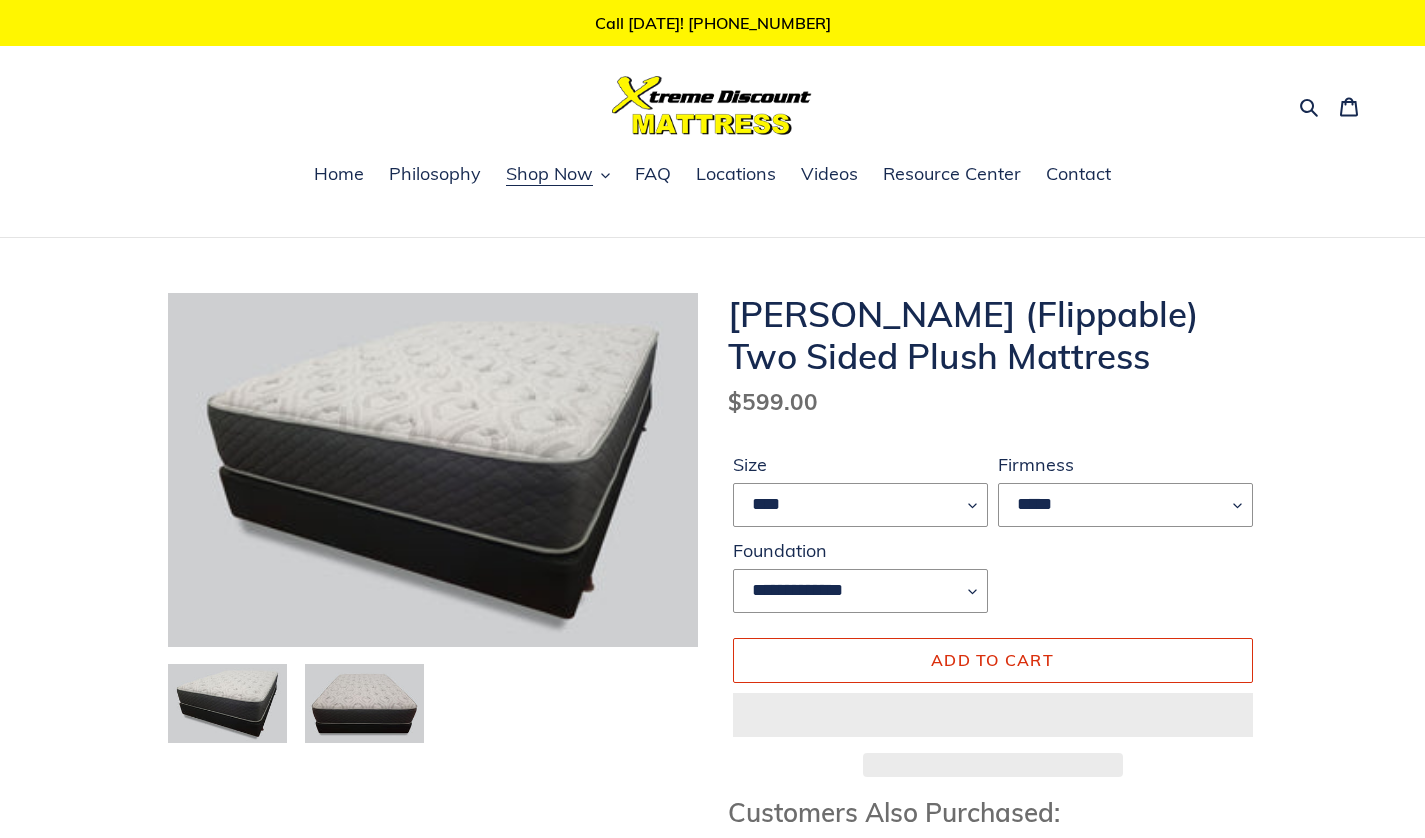 scroll, scrollTop: 0, scrollLeft: 0, axis: both 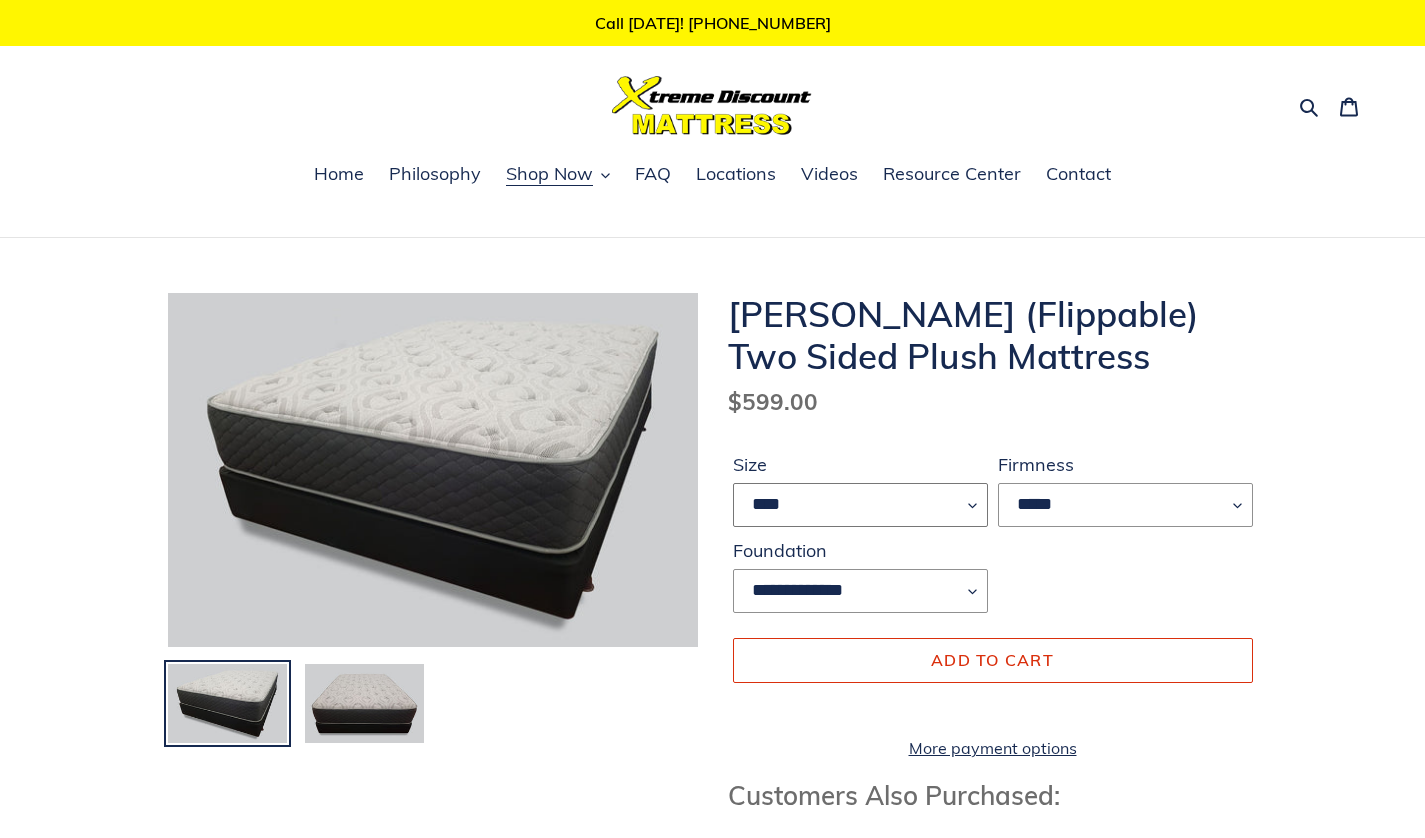 click on "**** ******* **** ***** ****" at bounding box center [860, 505] 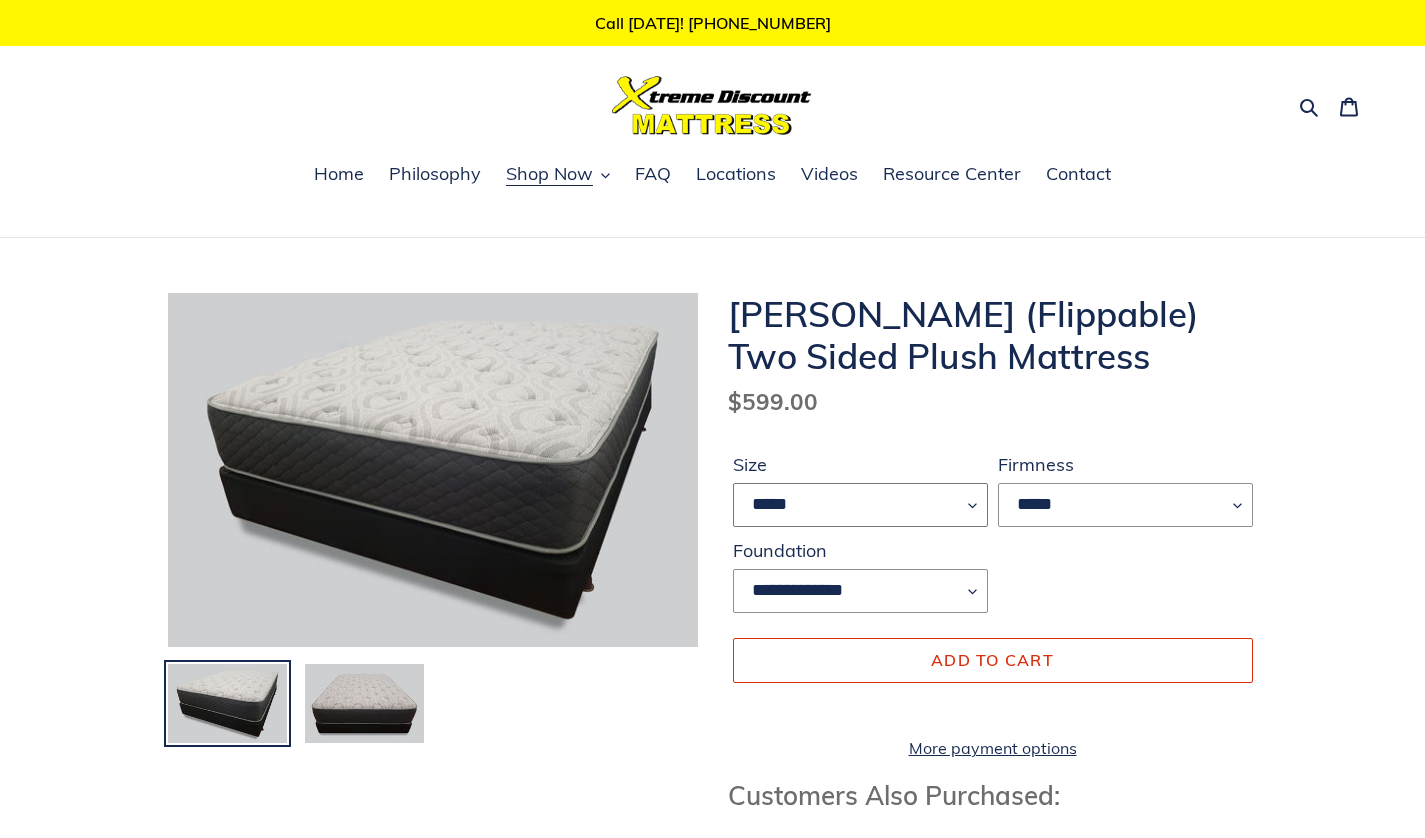 click on "**** ******* **** ***** ****" at bounding box center [860, 505] 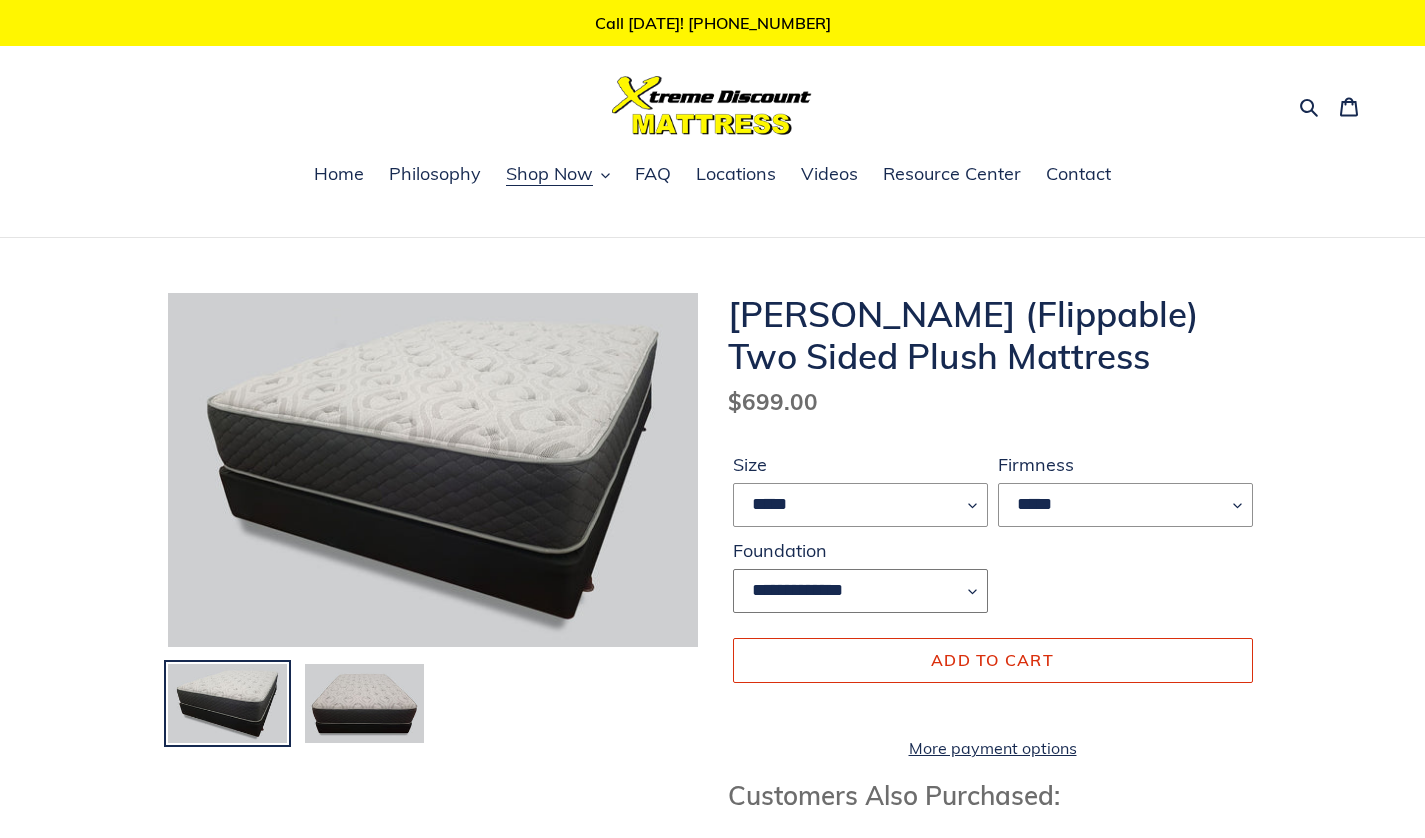 click on "**********" at bounding box center (860, 591) 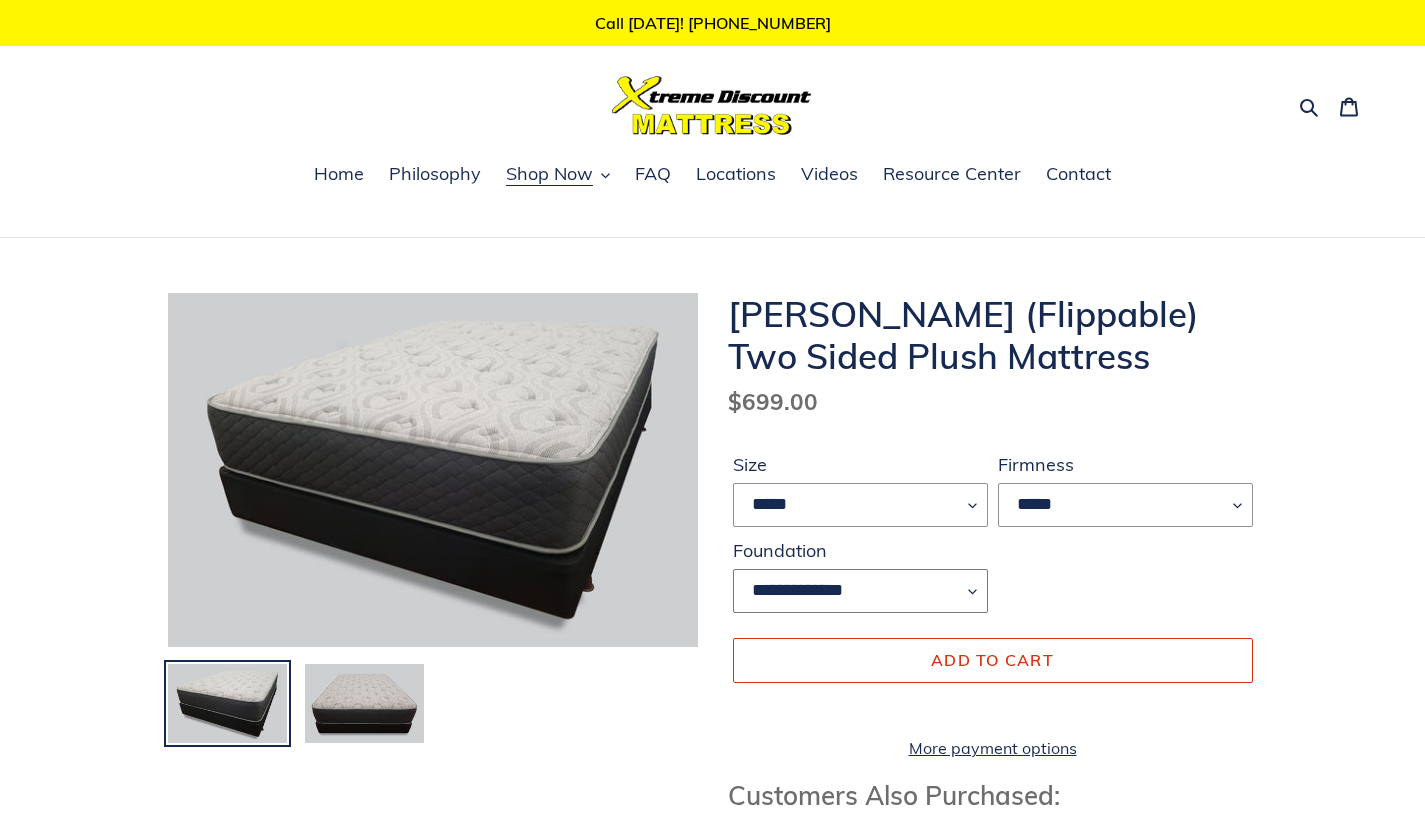 select on "**********" 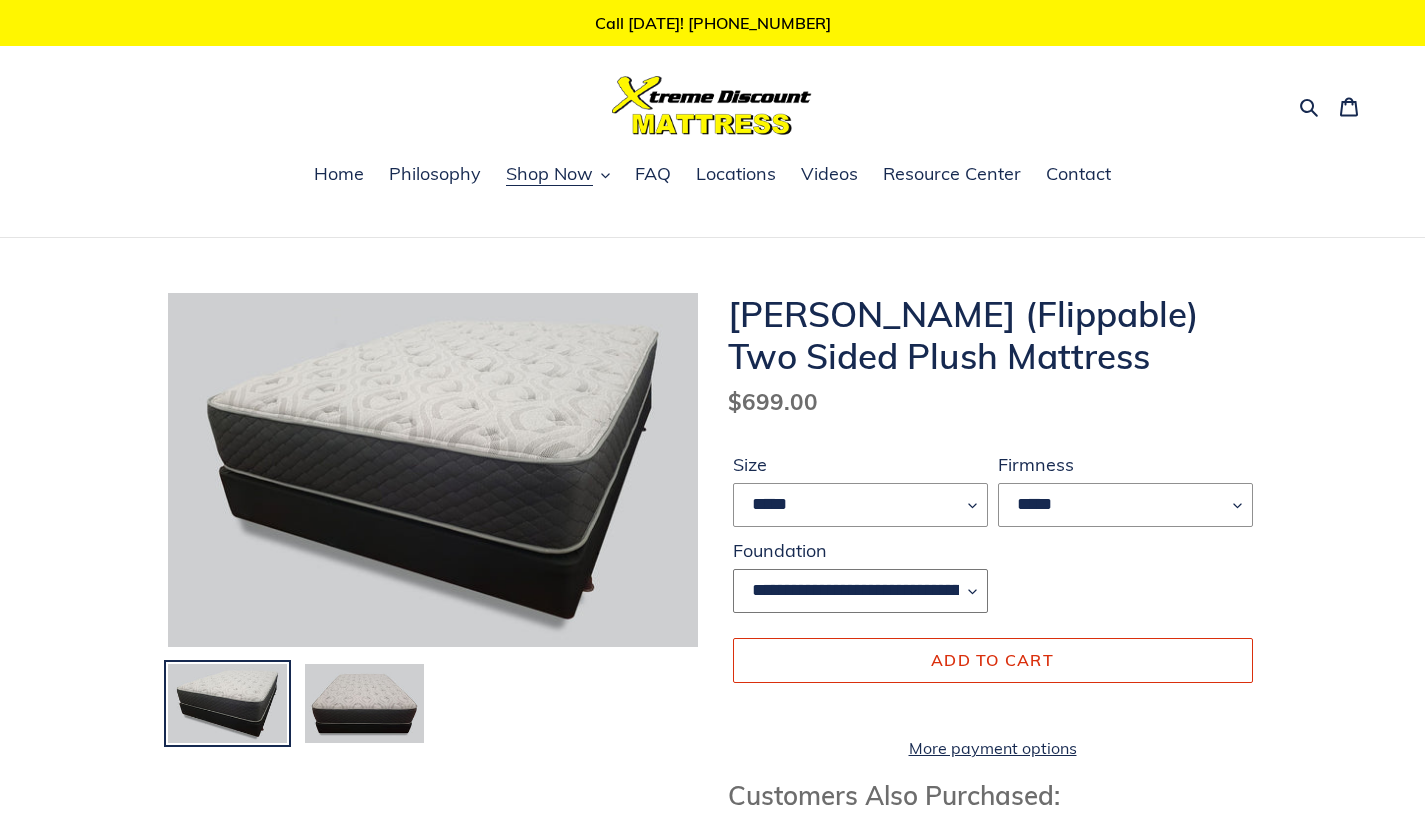 click on "**********" at bounding box center [860, 591] 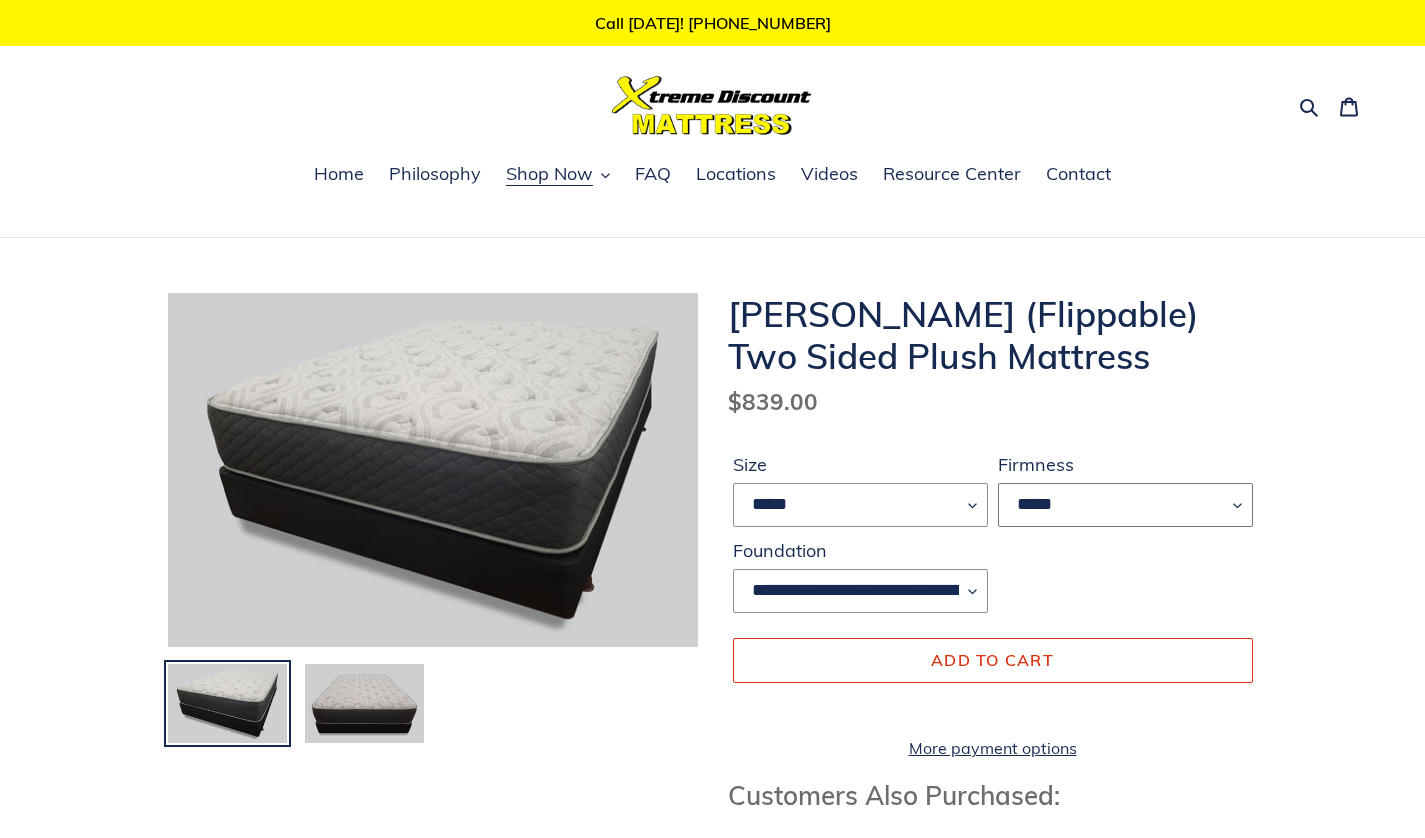click on "*****" at bounding box center [1125, 505] 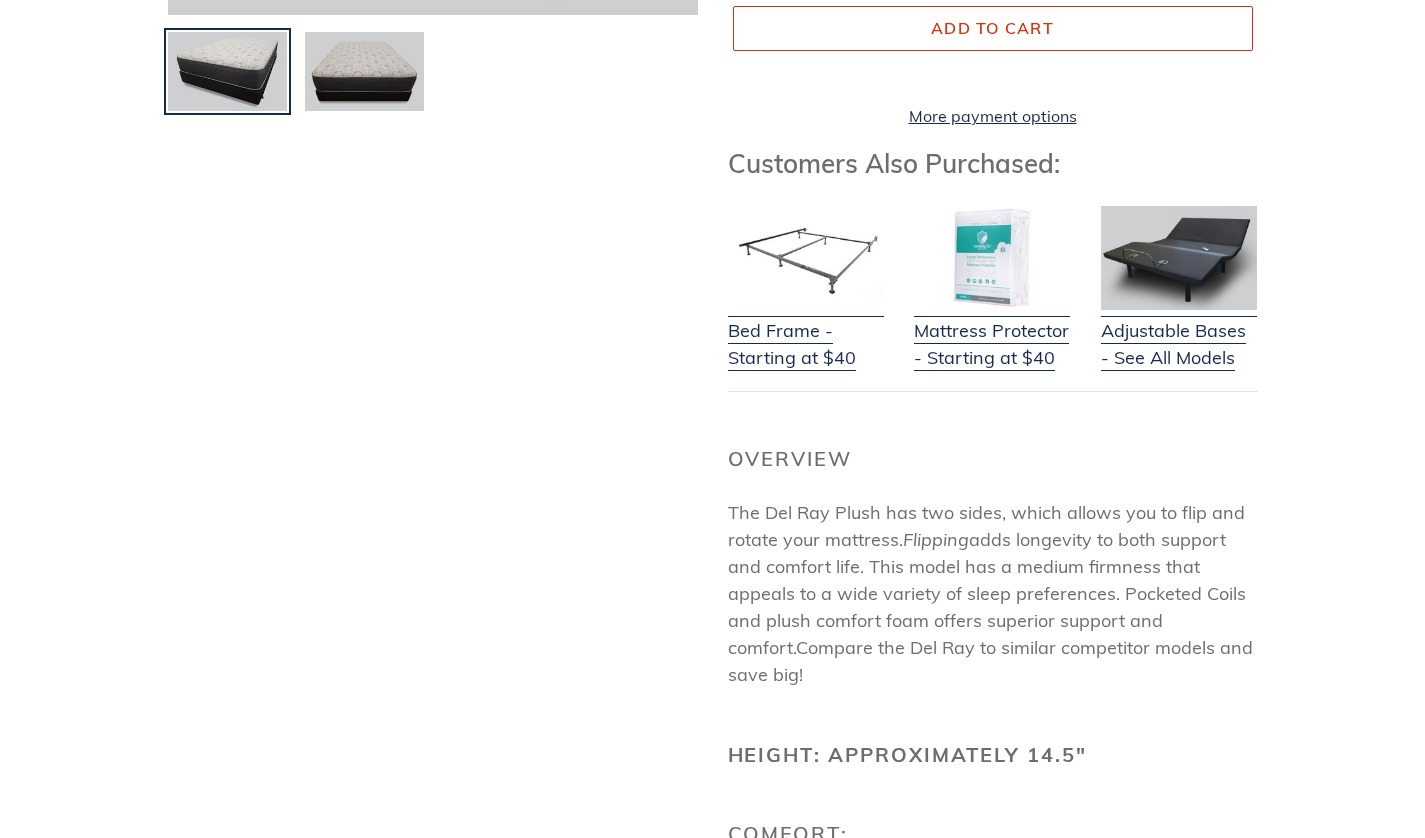 scroll, scrollTop: 0, scrollLeft: 0, axis: both 